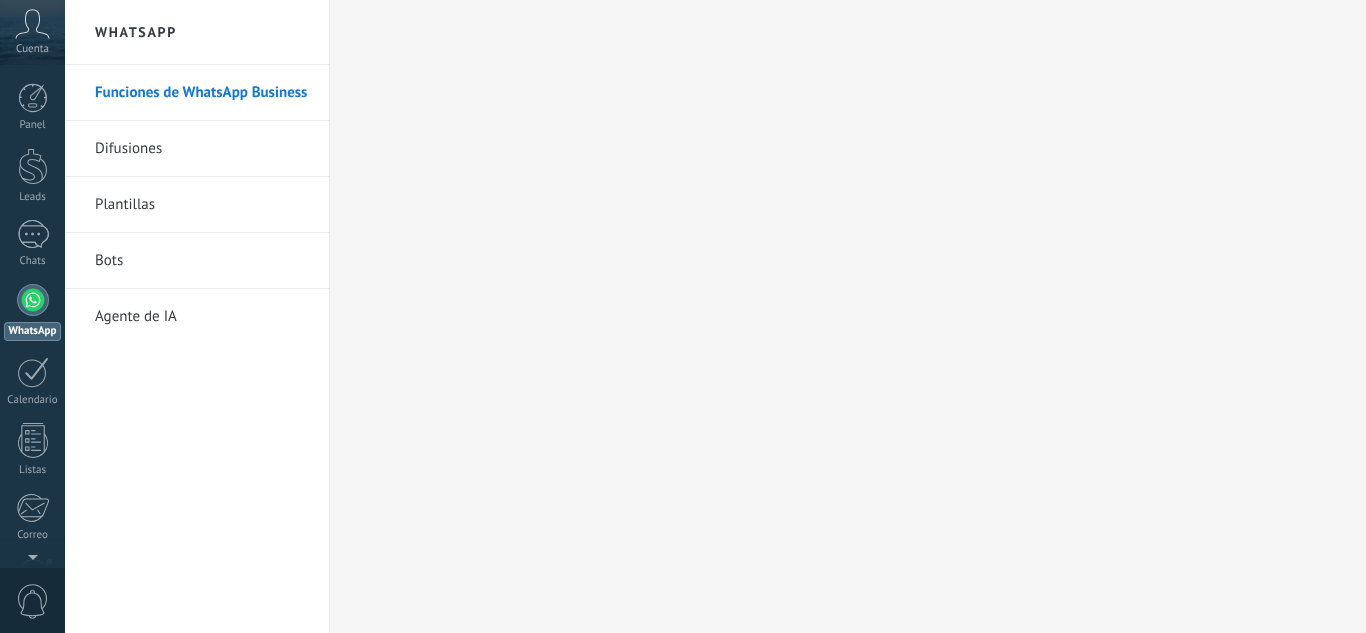 scroll, scrollTop: 0, scrollLeft: 0, axis: both 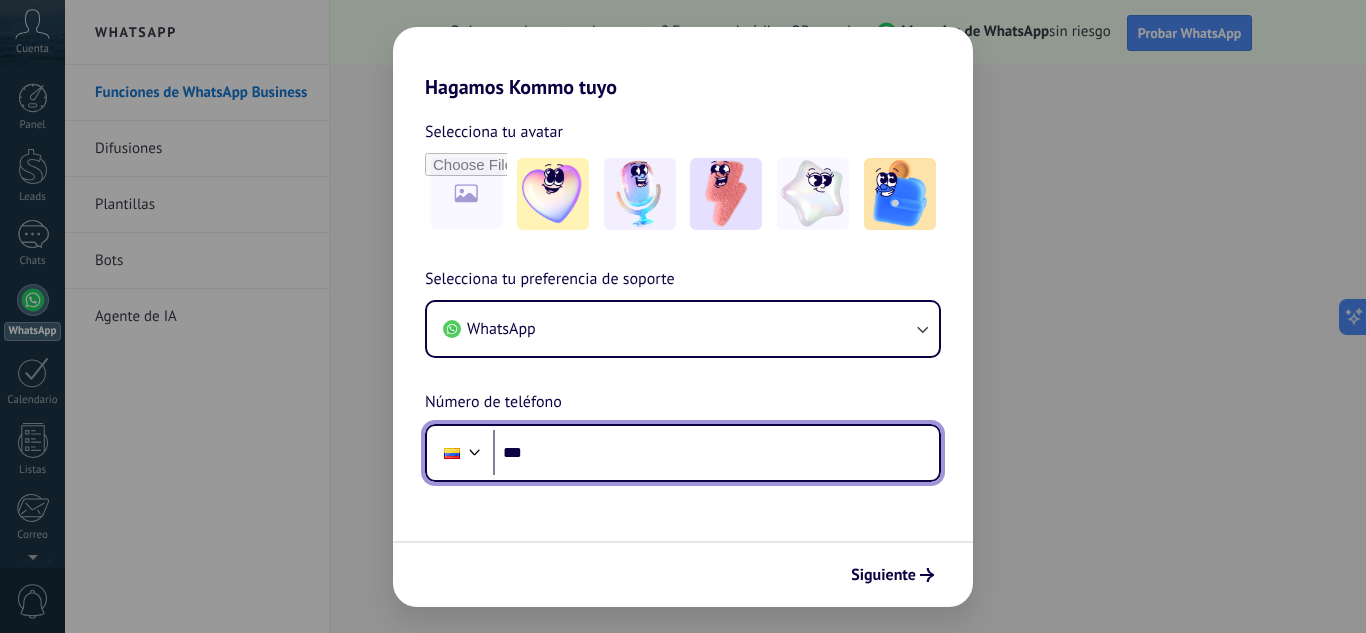 click on "***" at bounding box center [716, 453] 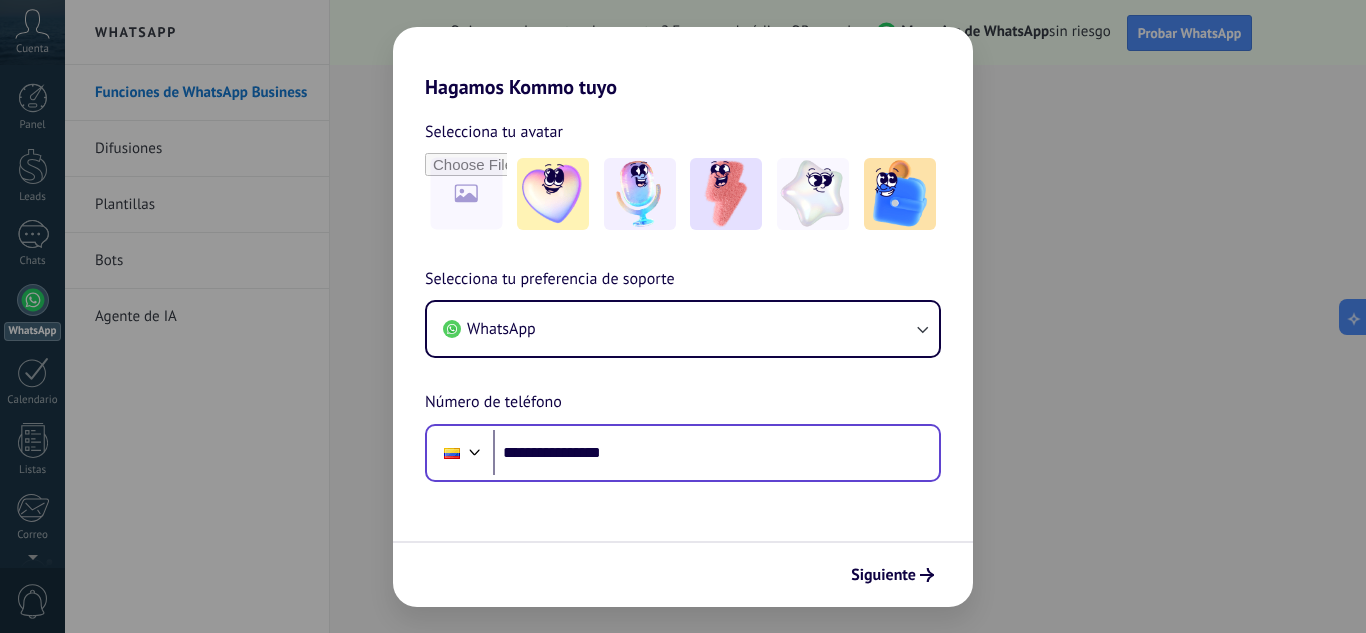 scroll, scrollTop: 0, scrollLeft: 0, axis: both 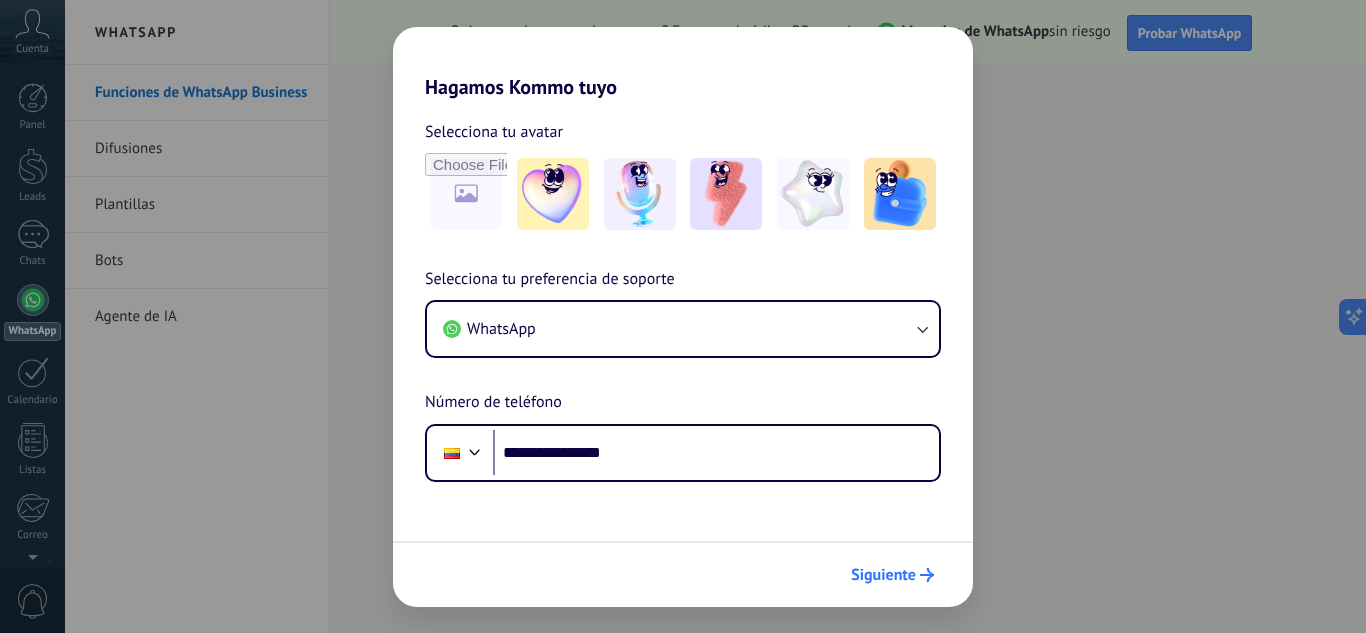 click on "Siguiente" at bounding box center (892, 575) 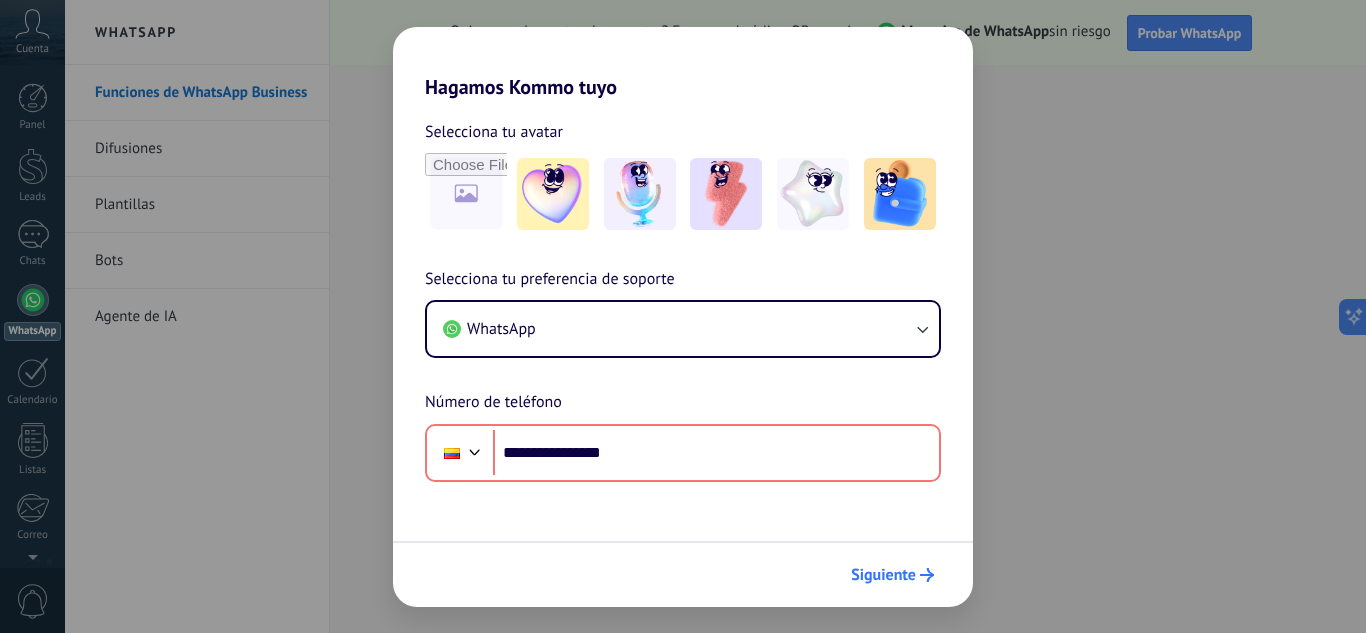 click on "Siguiente" at bounding box center (892, 575) 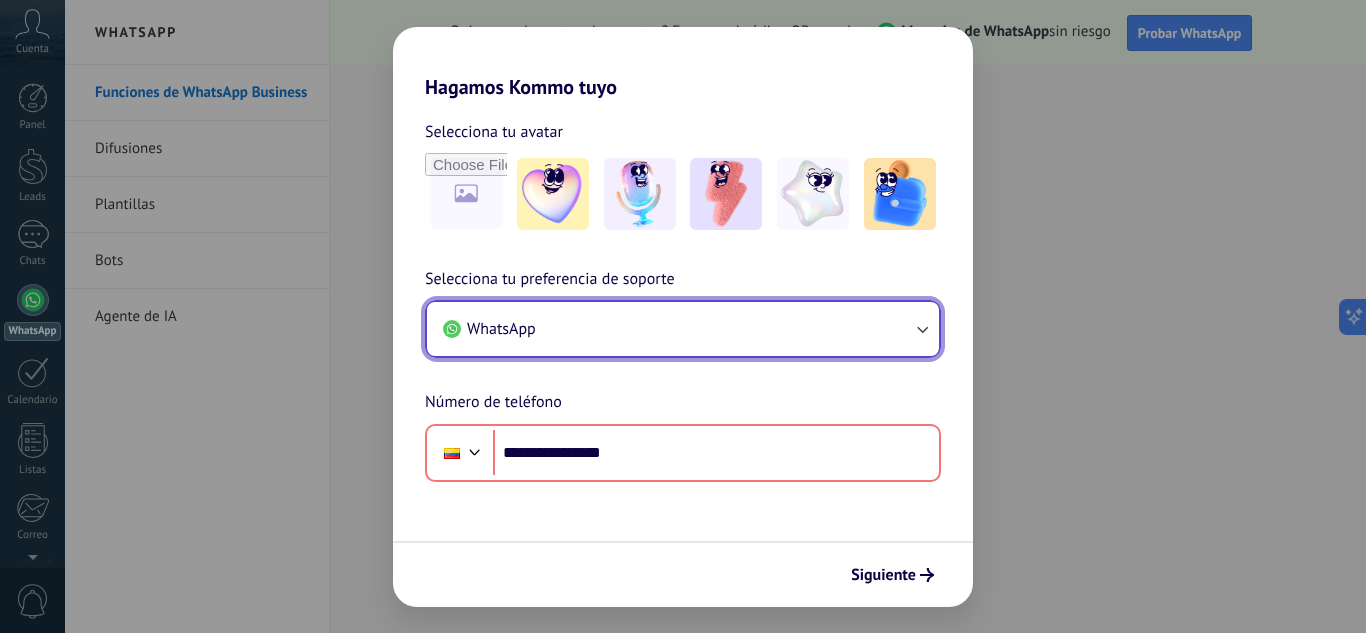 click on "WhatsApp" at bounding box center (683, 329) 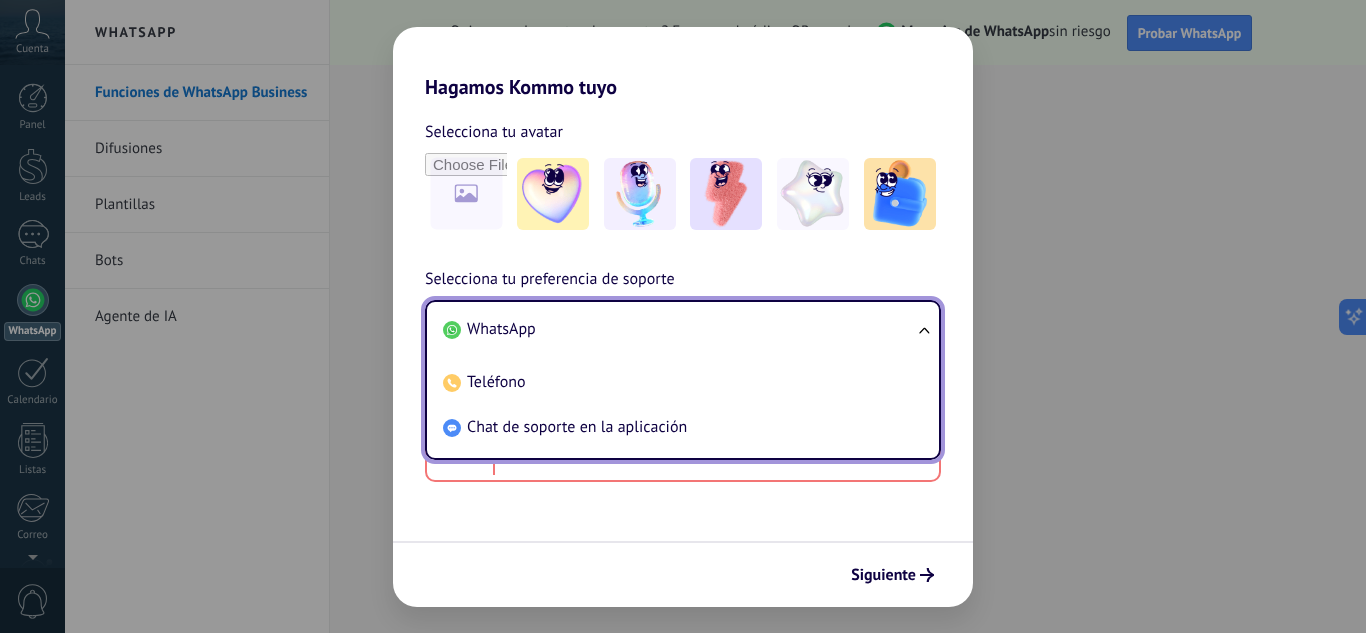 click on "WhatsApp" at bounding box center [679, 329] 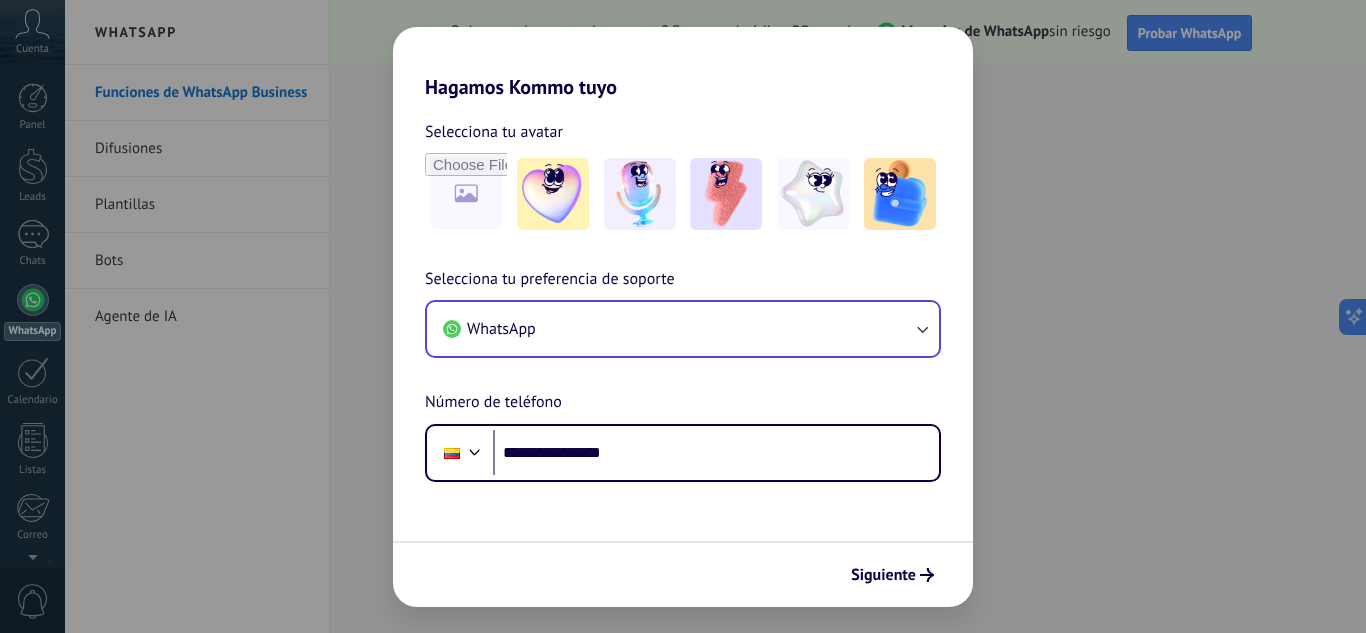 click on "Selecciona tu avatar Selecciona tu preferencia de soporte WhatsApp Número de teléfono Phone [PHONE]" at bounding box center (683, 290) 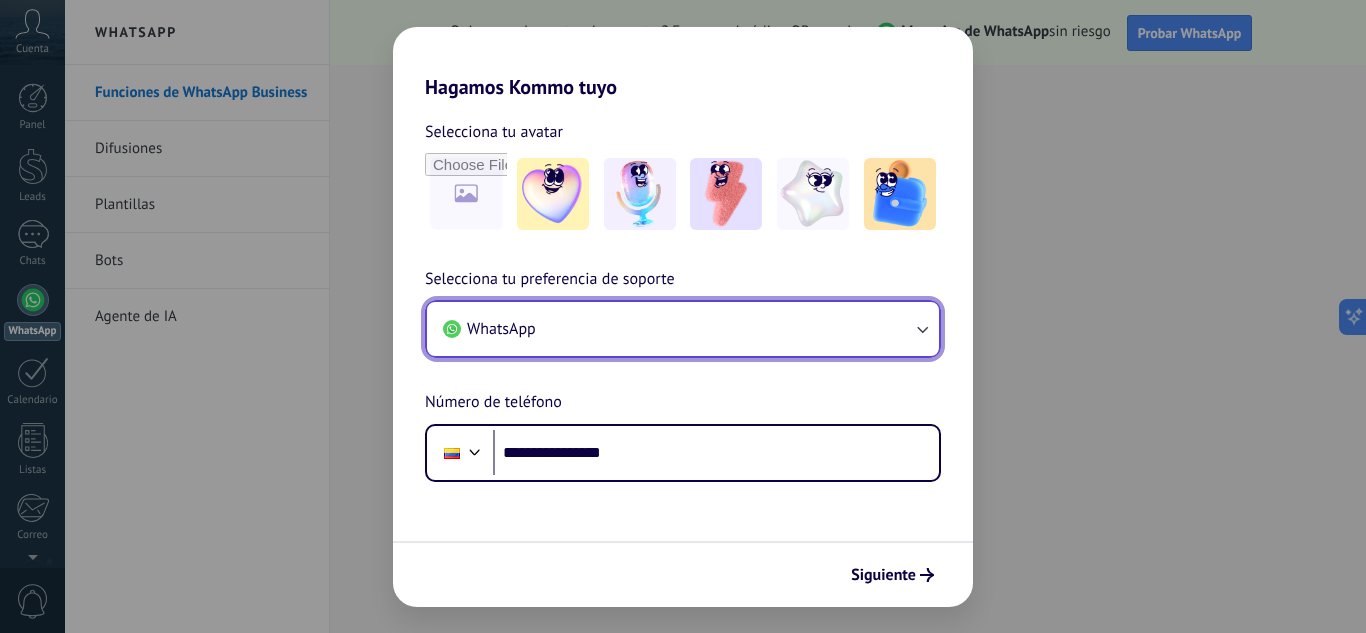 click on "WhatsApp" at bounding box center [683, 329] 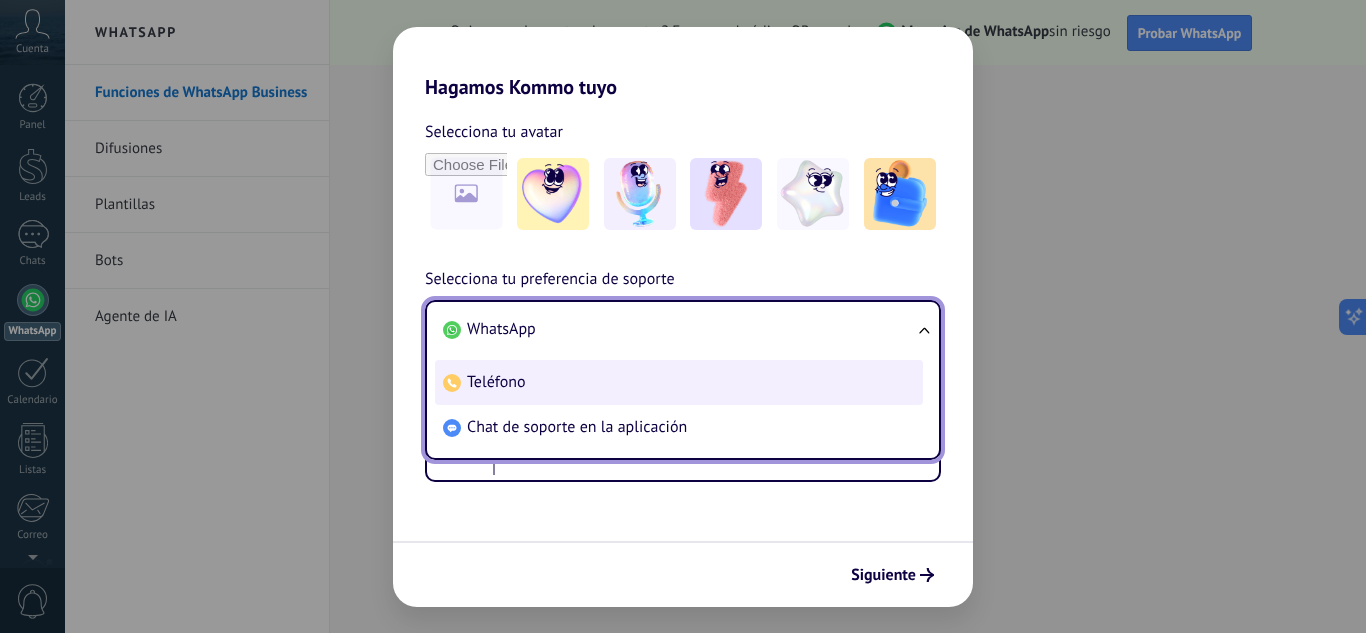 click on "Teléfono" at bounding box center (679, 382) 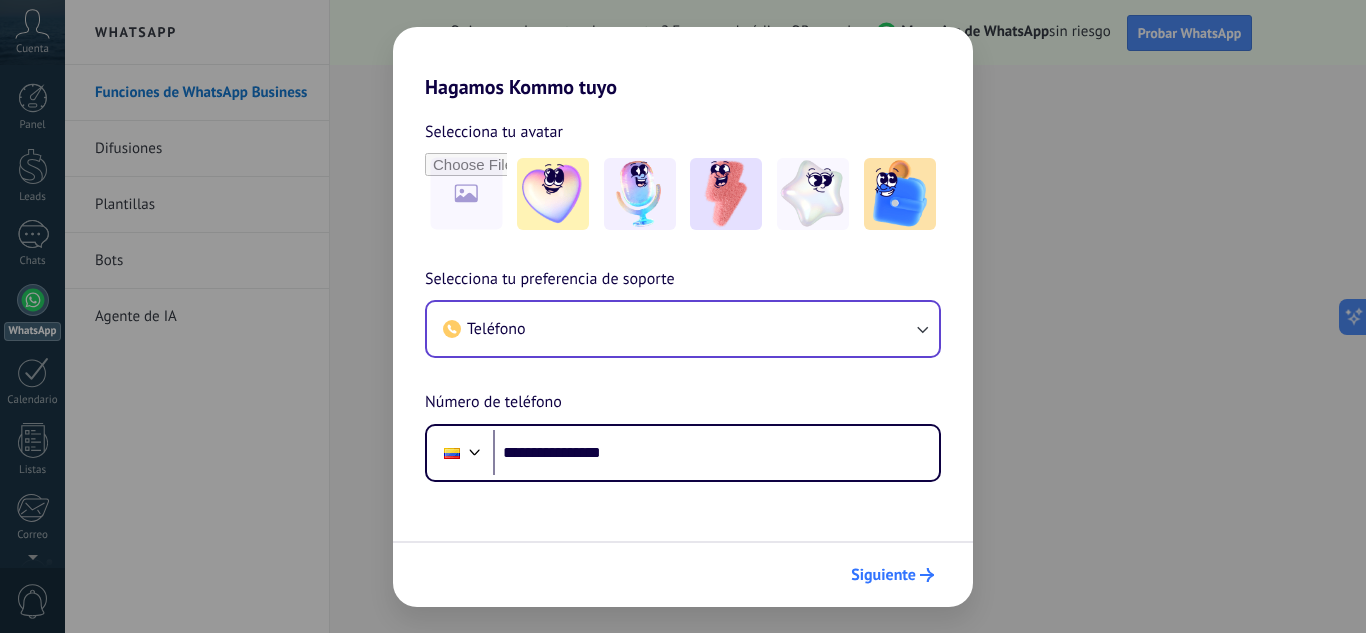 click on "Siguiente" at bounding box center [892, 575] 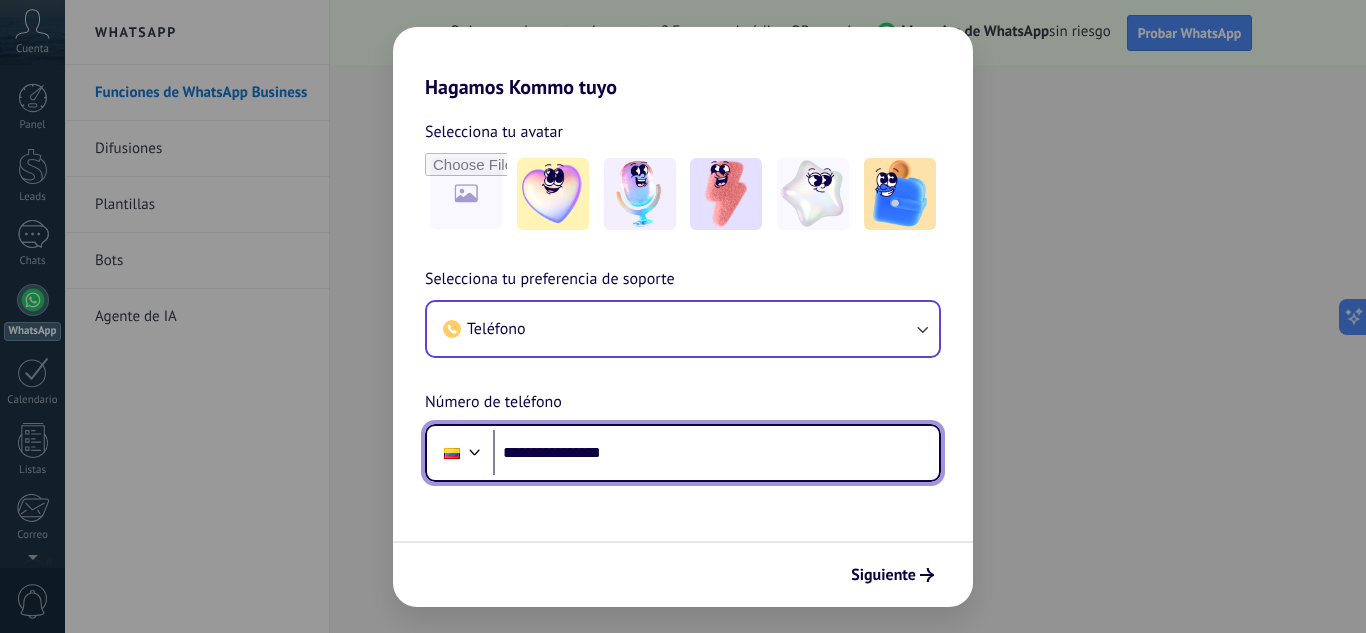 type on "**********" 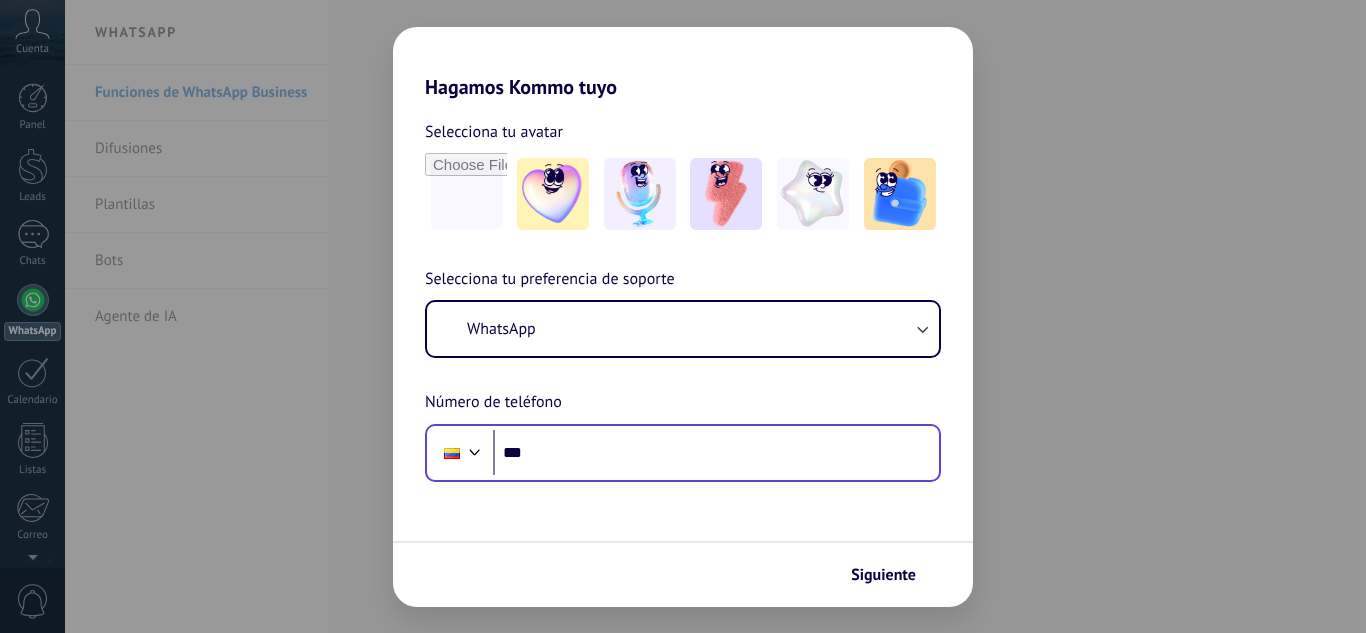 scroll, scrollTop: 0, scrollLeft: 0, axis: both 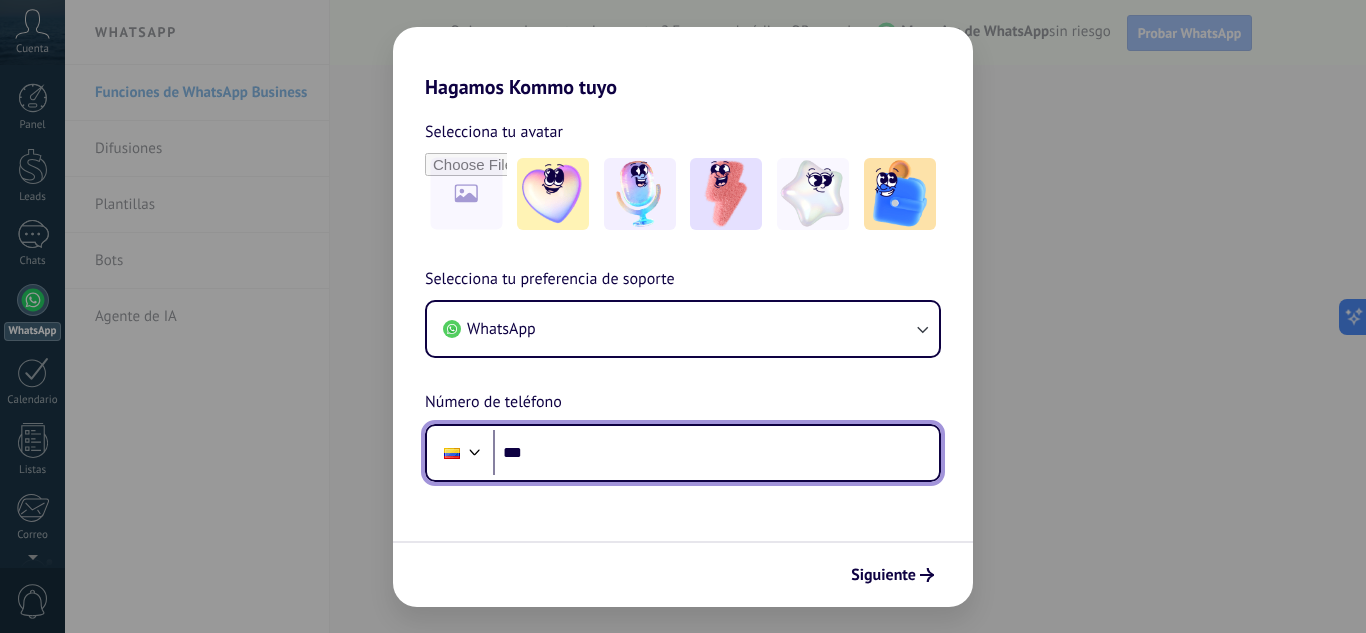 click on "***" at bounding box center [716, 453] 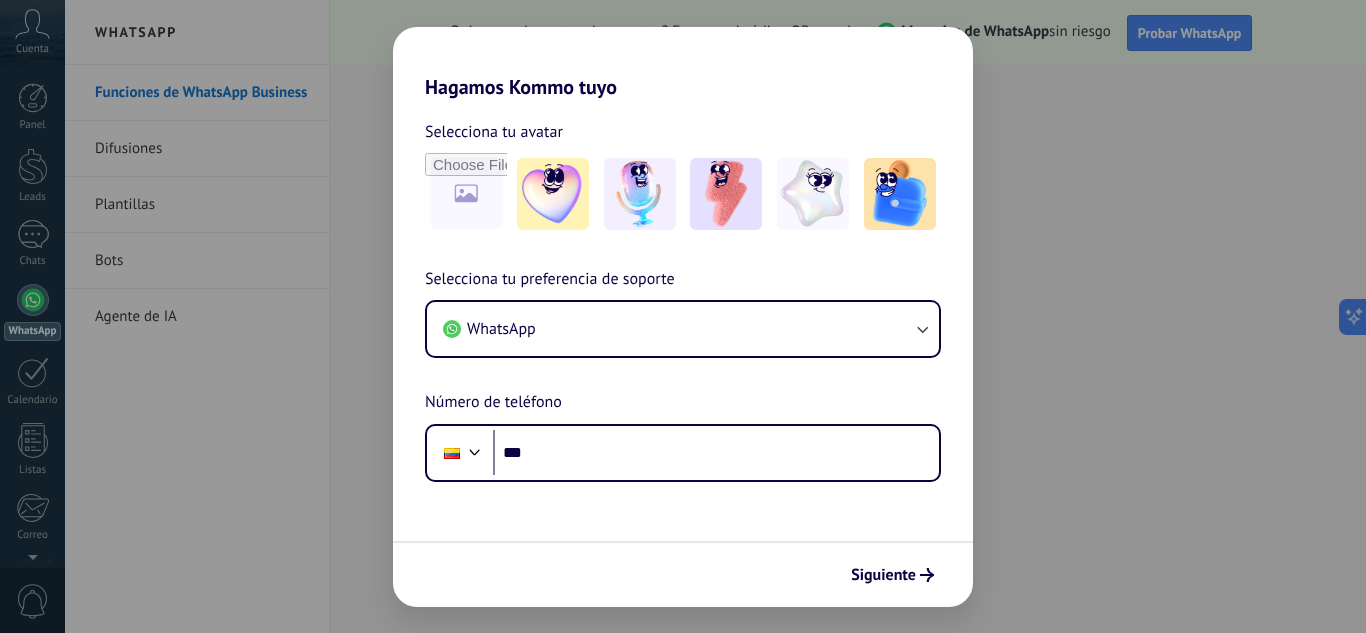 drag, startPoint x: 526, startPoint y: 680, endPoint x: 458, endPoint y: 363, distance: 324.21136 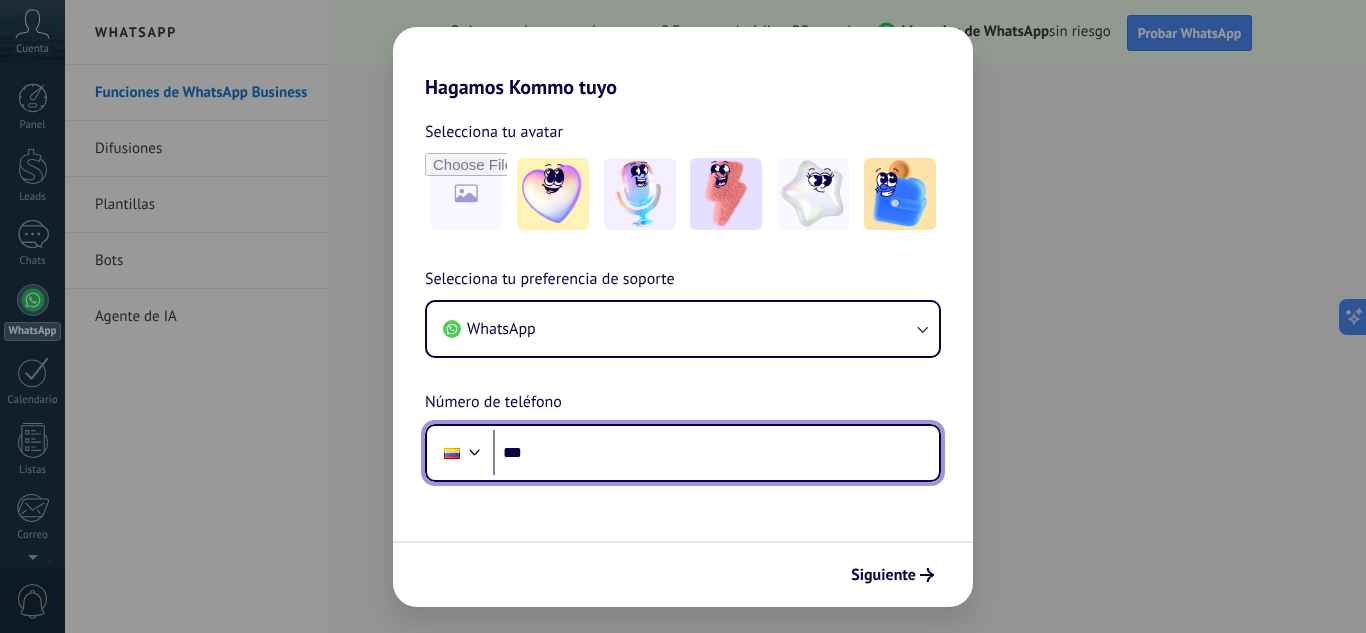 click on "***" at bounding box center (716, 453) 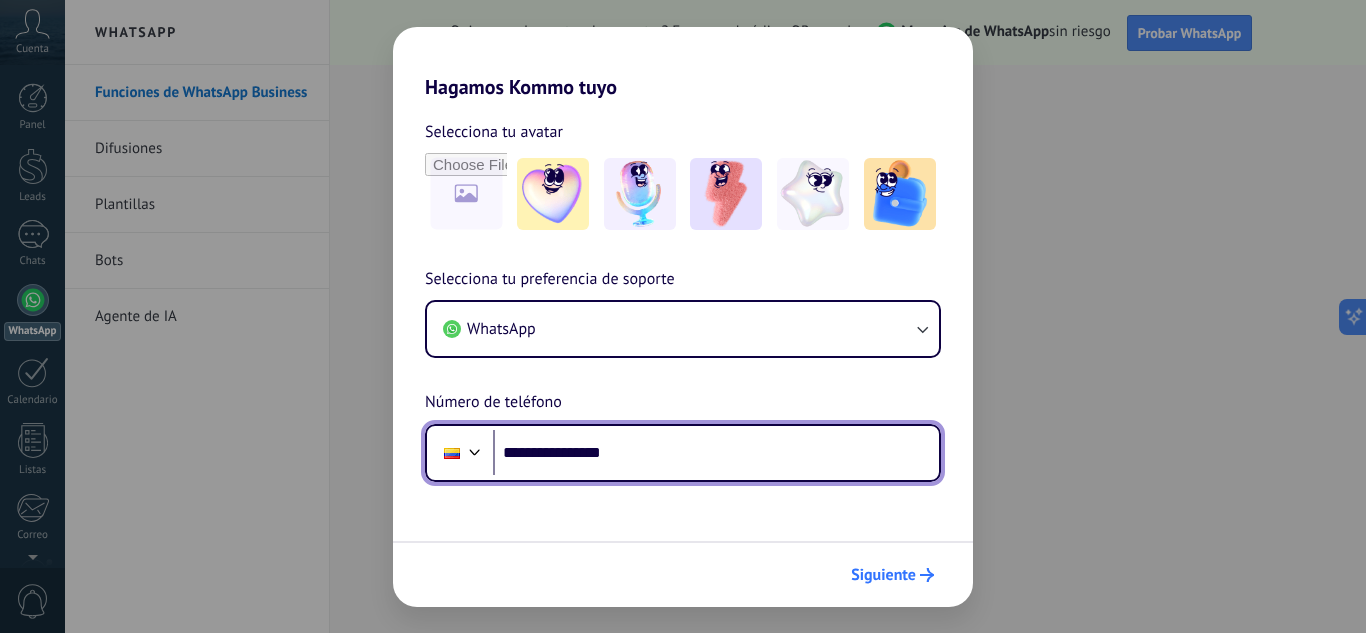 type on "**********" 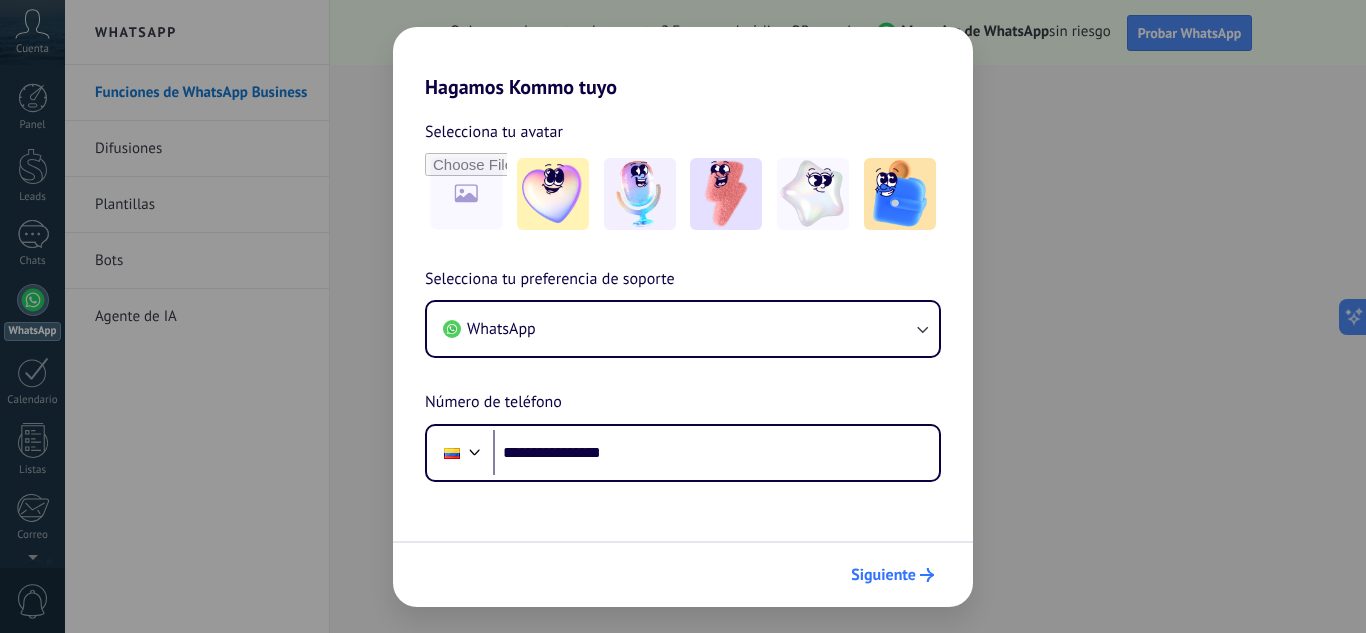 click on "Siguiente" at bounding box center [883, 575] 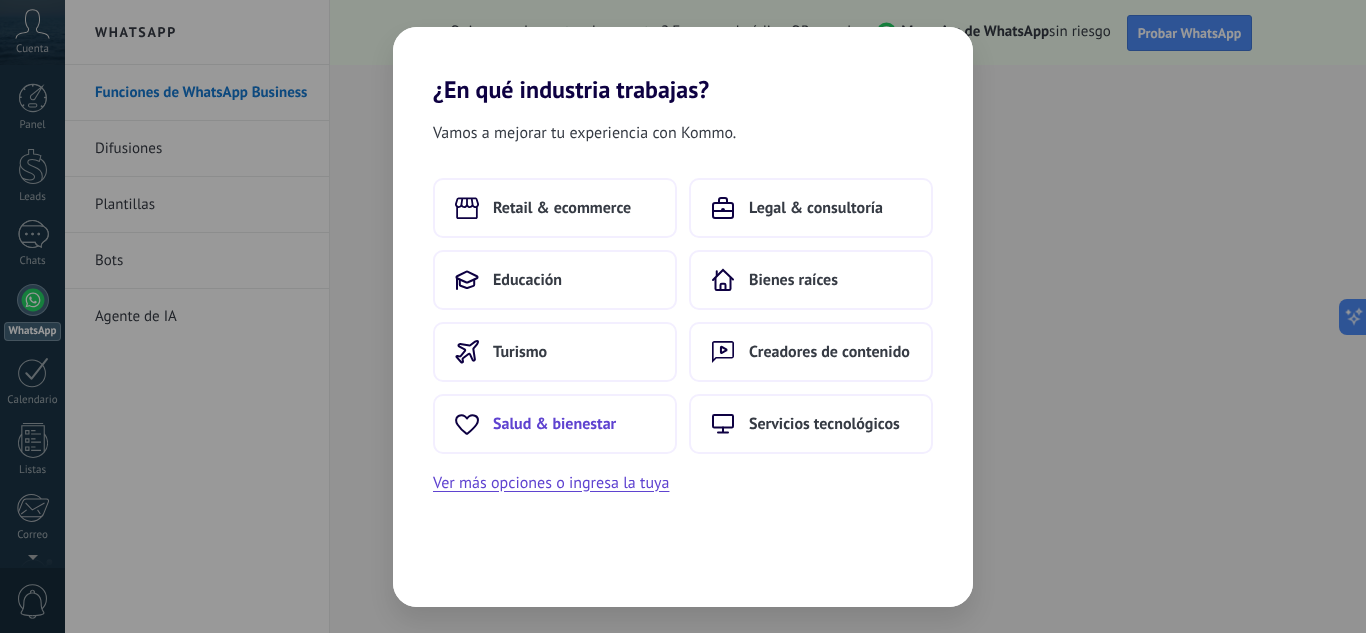click on "Salud & bienestar" at bounding box center (554, 424) 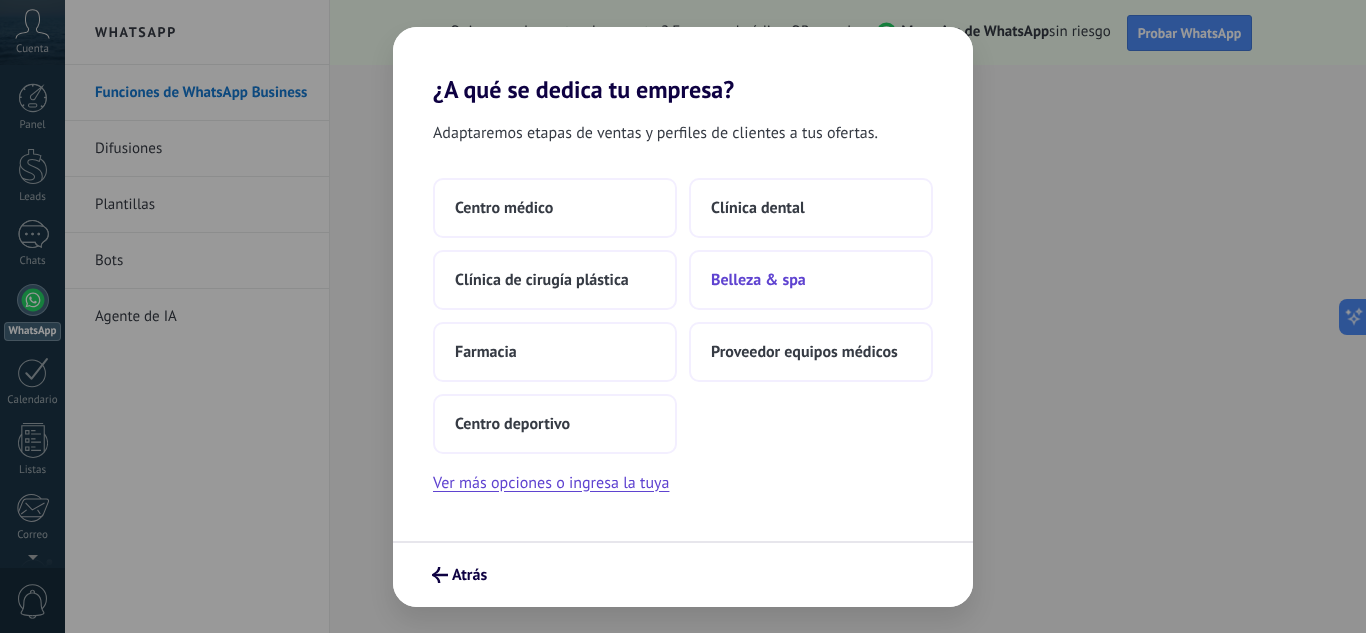 click on "Belleza & spa" at bounding box center (811, 280) 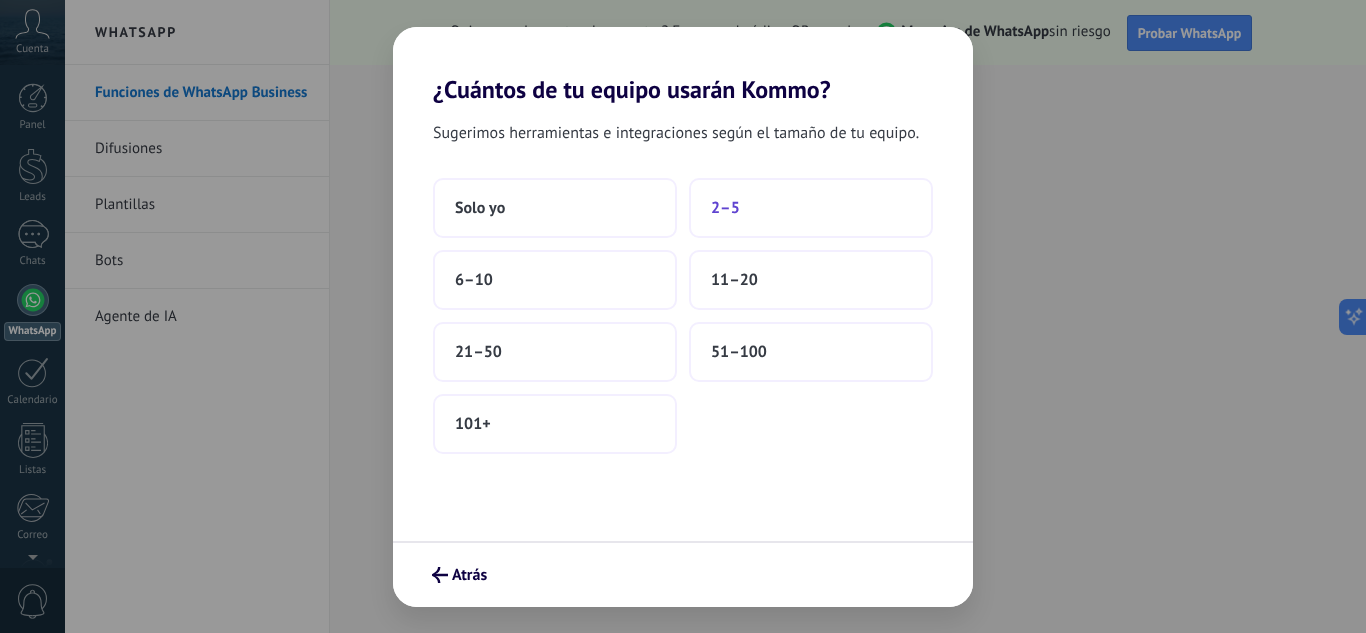 click on "2–5" at bounding box center [811, 208] 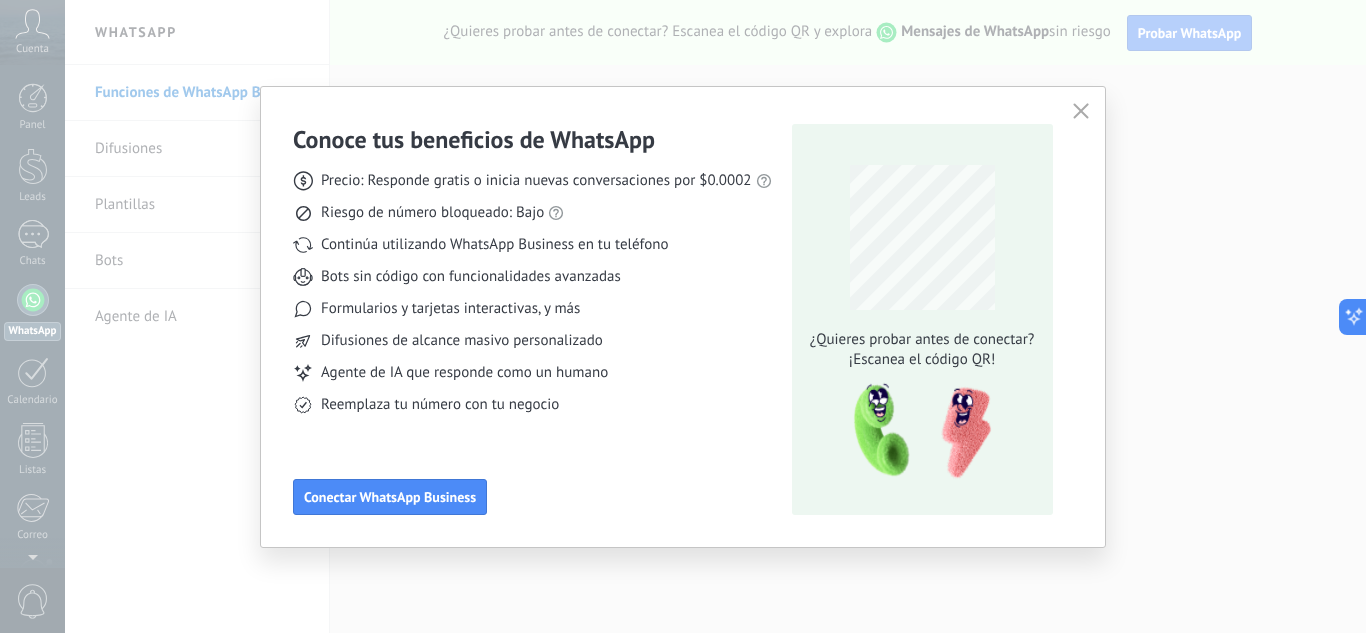click 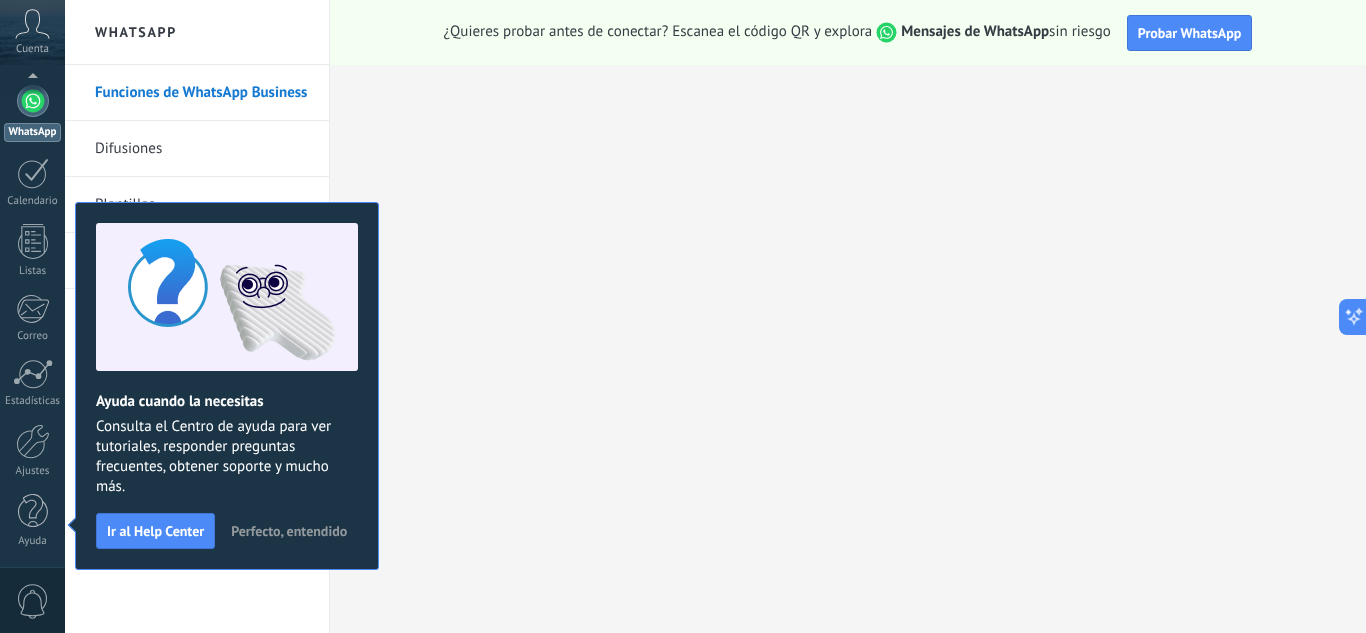 scroll, scrollTop: 0, scrollLeft: 0, axis: both 